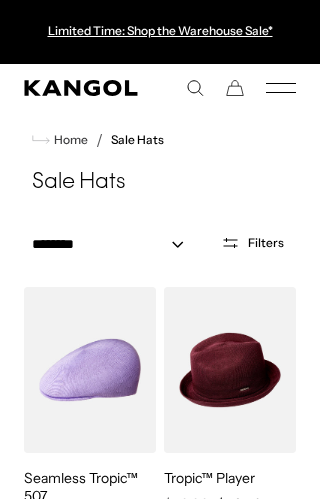 scroll, scrollTop: 0, scrollLeft: 0, axis: both 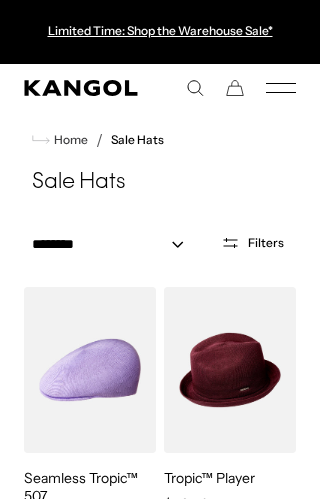 click at bounding box center [0, 17719] 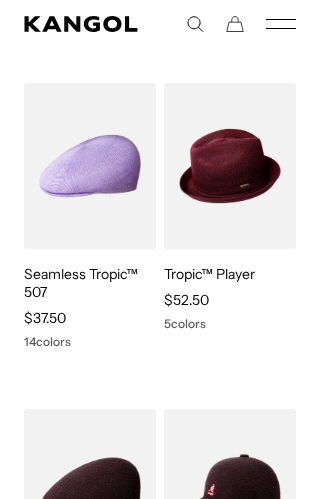 scroll, scrollTop: 204, scrollLeft: 0, axis: vertical 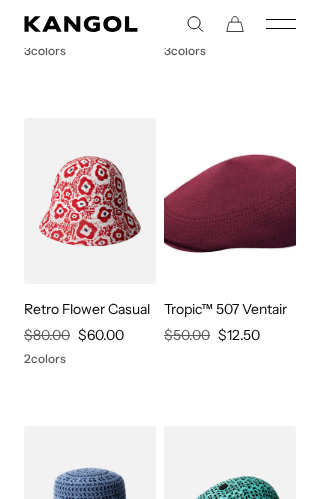 click at bounding box center (0, 0) 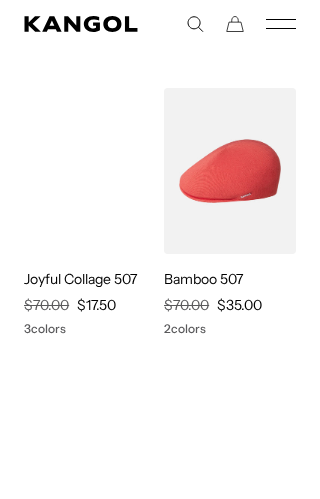 scroll, scrollTop: 13457, scrollLeft: 0, axis: vertical 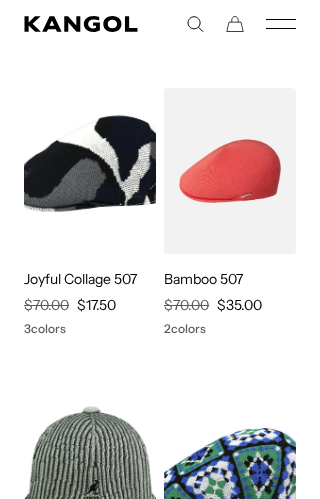 click at bounding box center (0, 0) 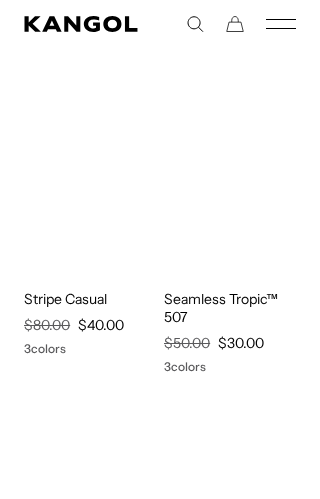 scroll, scrollTop: 14379, scrollLeft: 0, axis: vertical 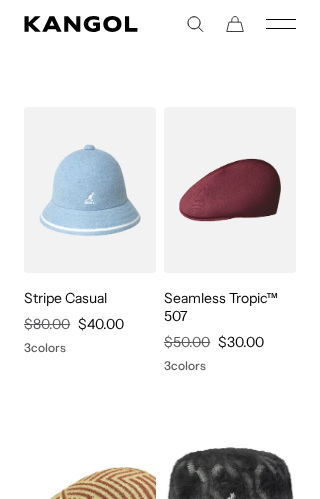 click at bounding box center [0, 0] 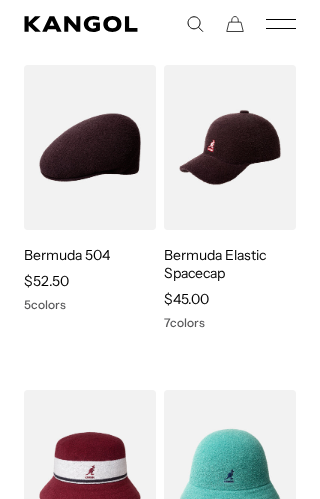 scroll, scrollTop: 548, scrollLeft: 0, axis: vertical 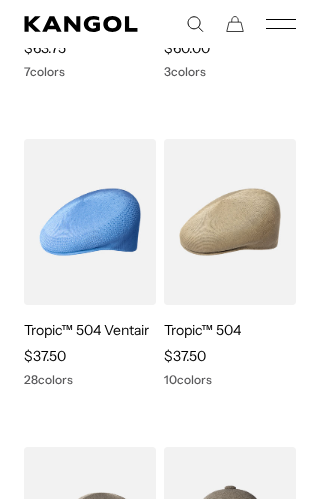 click at bounding box center (0, 0) 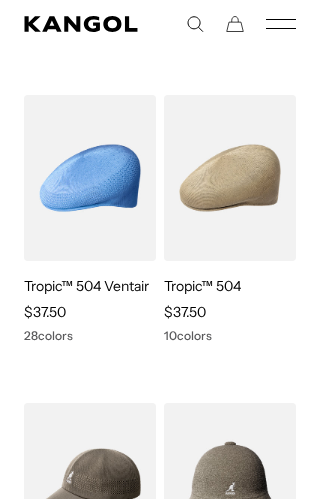 click at bounding box center (0, 0) 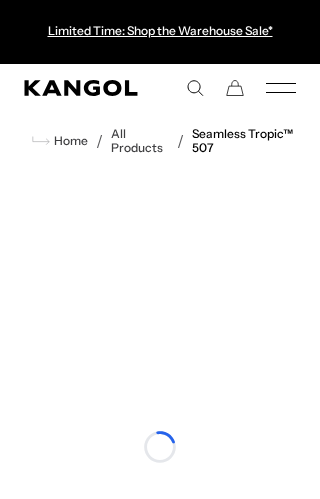 scroll, scrollTop: 0, scrollLeft: 0, axis: both 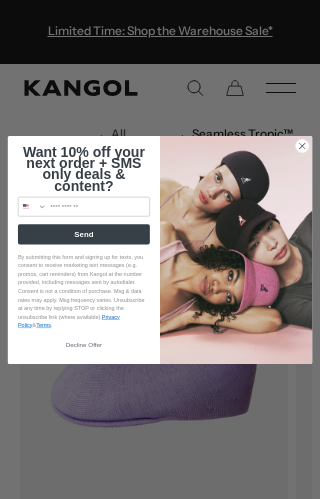 click on "Close dialog" 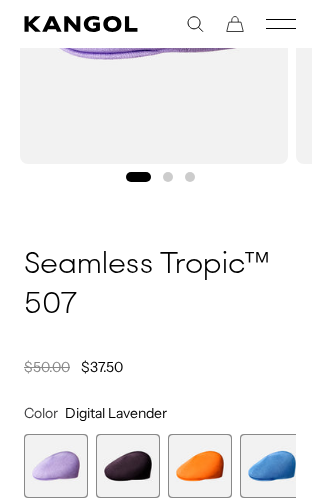 scroll, scrollTop: 397, scrollLeft: 0, axis: vertical 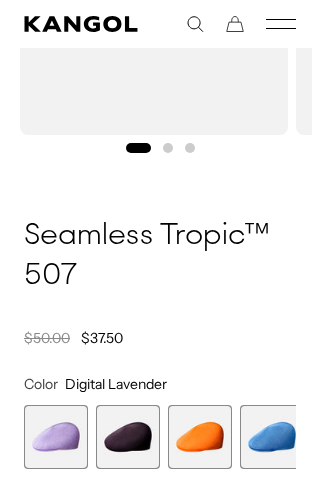 click at bounding box center [200, 437] 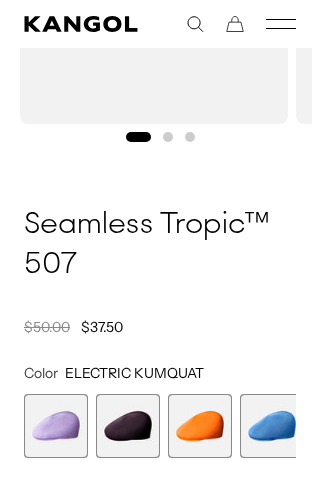 scroll, scrollTop: 408, scrollLeft: 0, axis: vertical 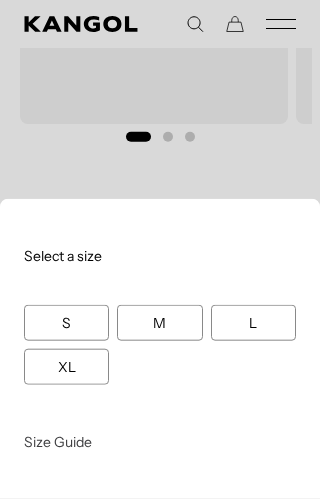click on "XL" at bounding box center (66, 367) 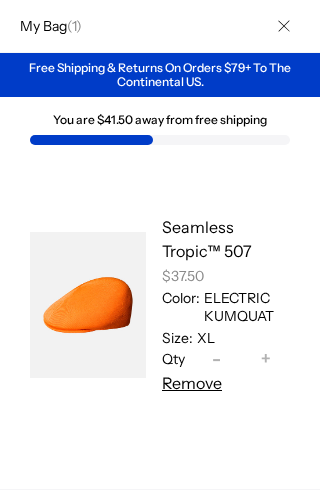 scroll, scrollTop: 0, scrollLeft: 0, axis: both 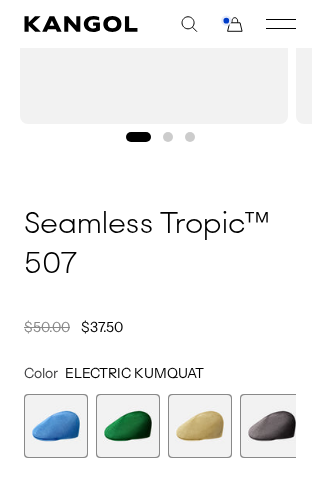 click at bounding box center [200, 426] 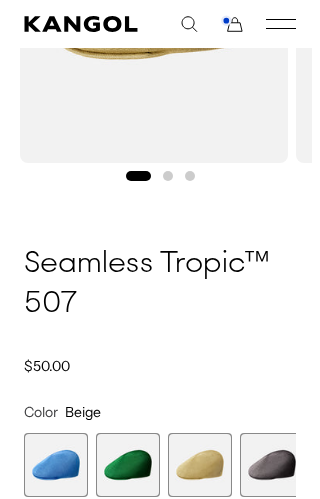 scroll, scrollTop: 391, scrollLeft: 0, axis: vertical 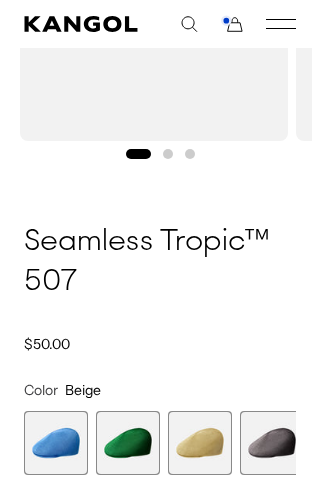 click at bounding box center [56, 443] 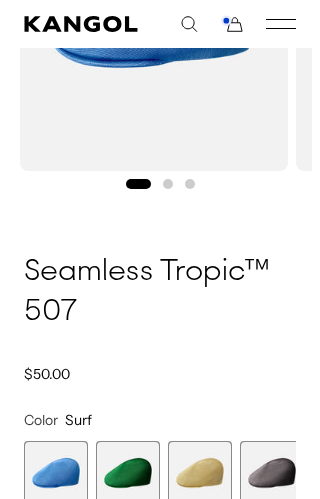 scroll, scrollTop: 360, scrollLeft: 0, axis: vertical 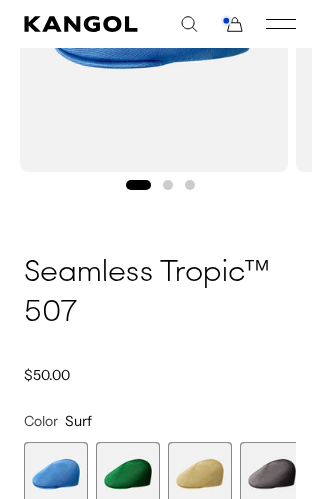 click at bounding box center (272, 474) 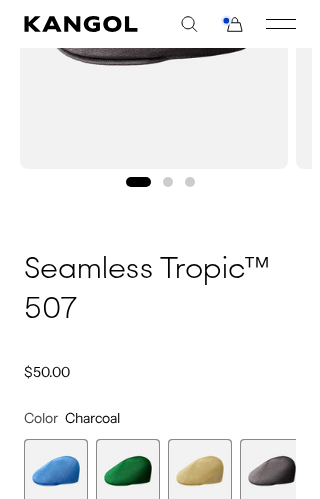 scroll, scrollTop: 364, scrollLeft: 0, axis: vertical 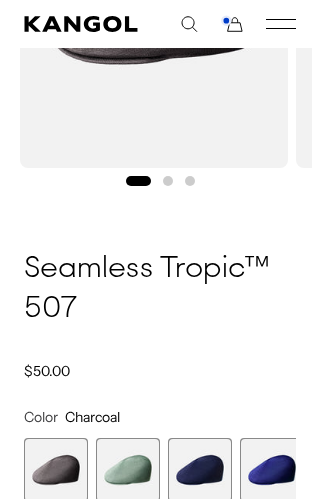 click at bounding box center [128, 470] 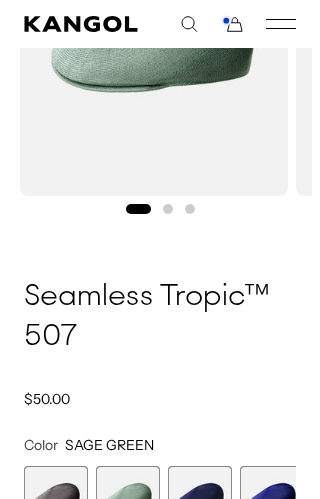 scroll, scrollTop: 364, scrollLeft: 0, axis: vertical 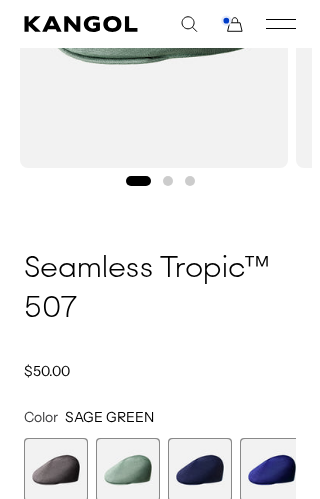 click at bounding box center (200, 470) 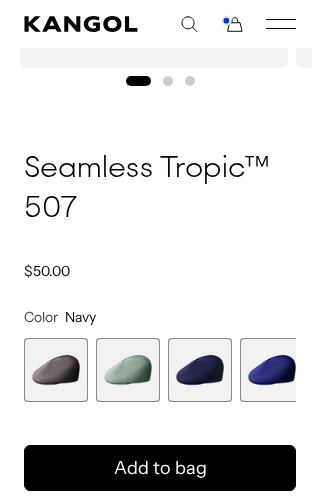 scroll, scrollTop: 470, scrollLeft: 0, axis: vertical 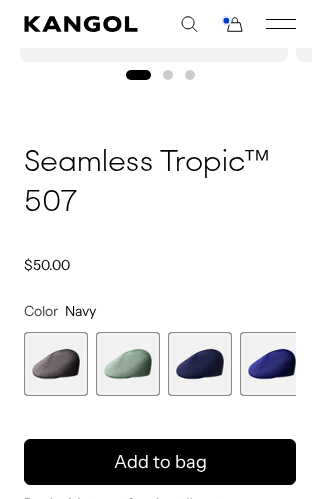 click on "Add to bag" at bounding box center (160, 462) 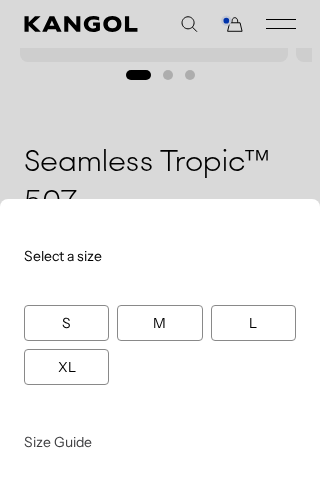 click on "XL" at bounding box center (66, 367) 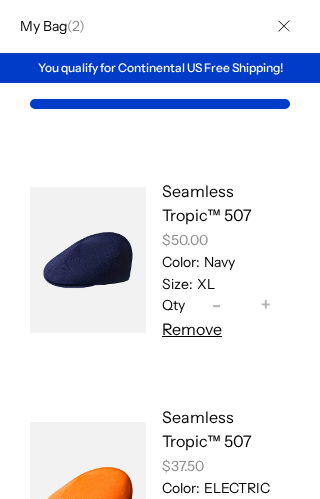 scroll, scrollTop: 134, scrollLeft: 0, axis: vertical 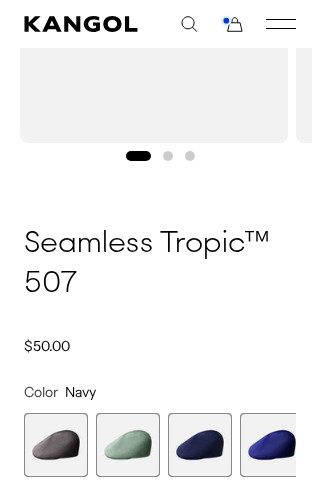 click at bounding box center (272, 445) 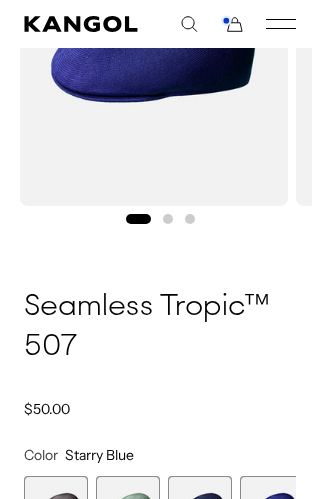scroll, scrollTop: 330, scrollLeft: 0, axis: vertical 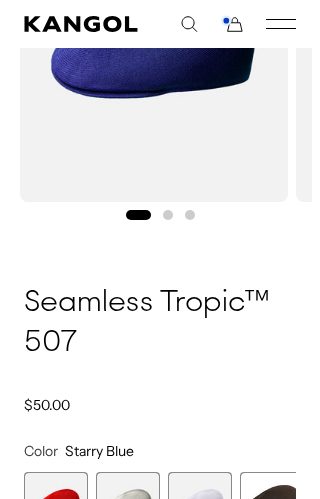 click at bounding box center [128, 504] 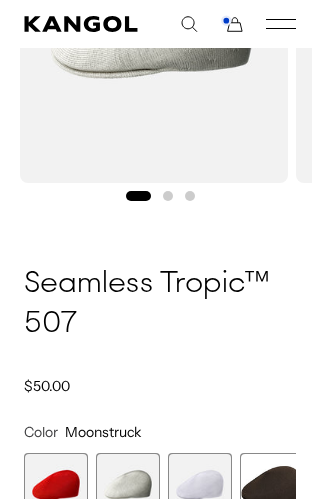 scroll, scrollTop: 352, scrollLeft: 0, axis: vertical 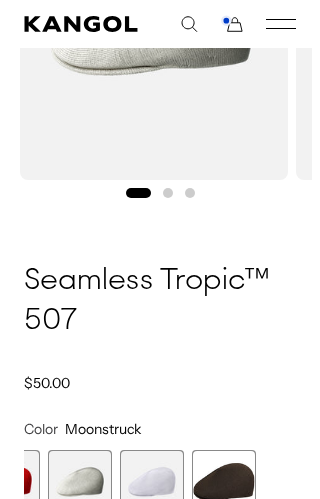 click at bounding box center [224, 482] 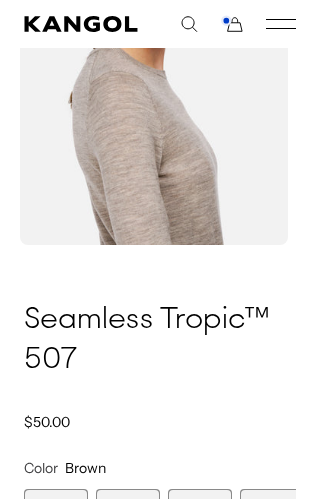 scroll, scrollTop: 283, scrollLeft: 0, axis: vertical 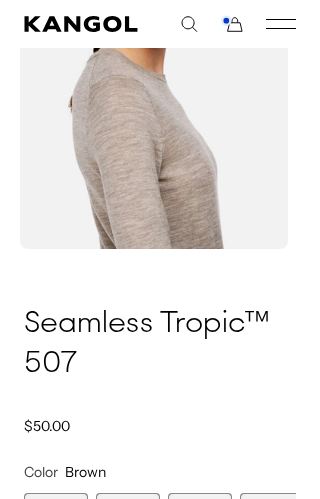 click at bounding box center [128, 525] 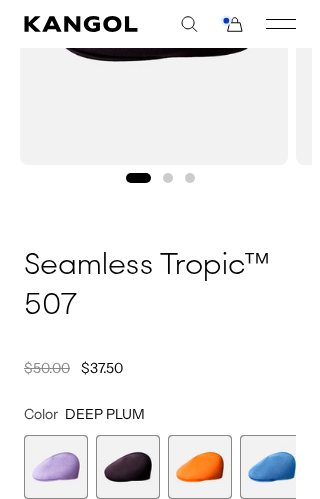 scroll, scrollTop: 368, scrollLeft: 0, axis: vertical 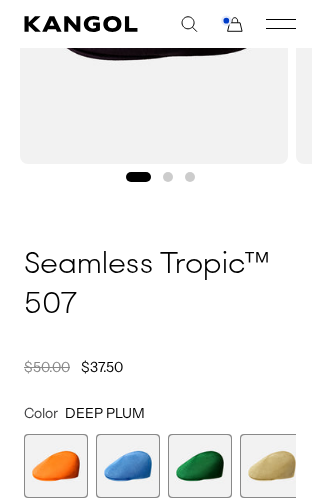 click at bounding box center (128, 466) 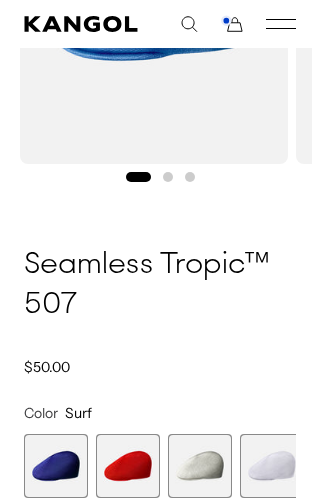 click at bounding box center [128, 466] 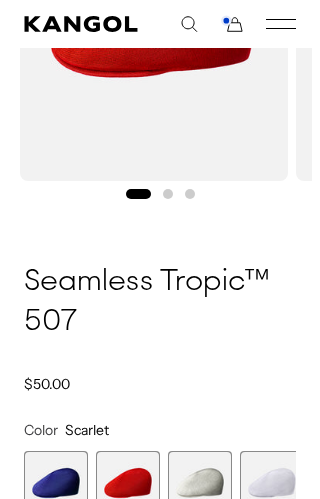 scroll, scrollTop: 352, scrollLeft: 0, axis: vertical 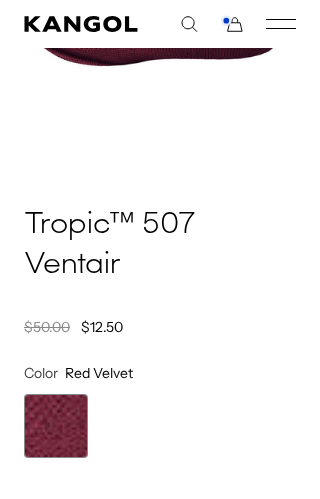 click at bounding box center [56, 426] 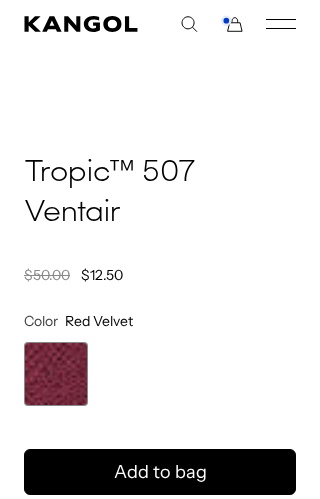 scroll, scrollTop: 437, scrollLeft: 0, axis: vertical 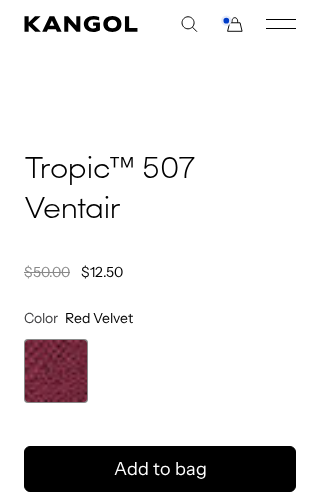 click on "Add to bag" at bounding box center [160, 469] 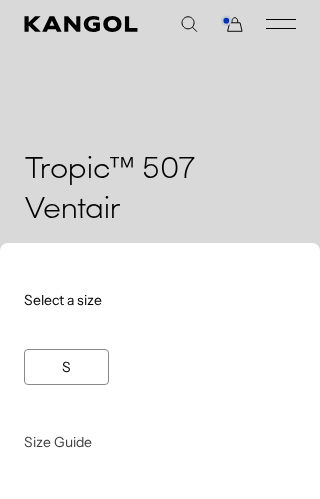 click at bounding box center [160, 249] 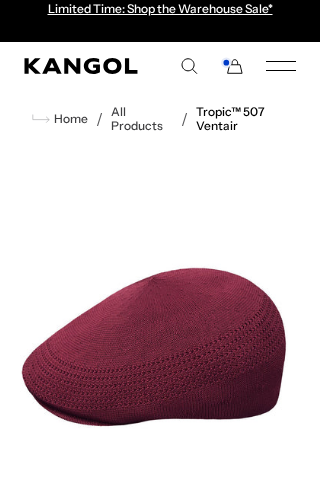 scroll, scrollTop: 0, scrollLeft: 0, axis: both 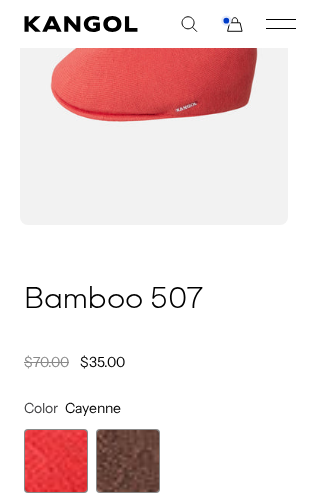 click at bounding box center (128, 461) 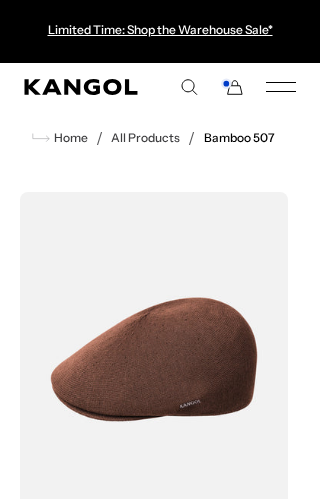 scroll, scrollTop: 0, scrollLeft: 0, axis: both 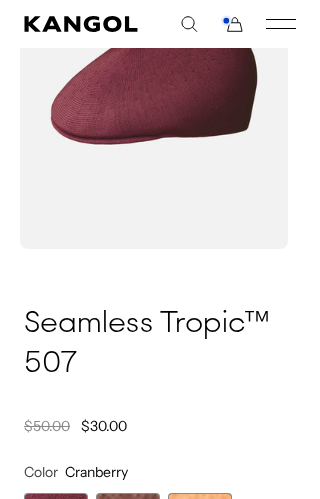 click at bounding box center (128, 525) 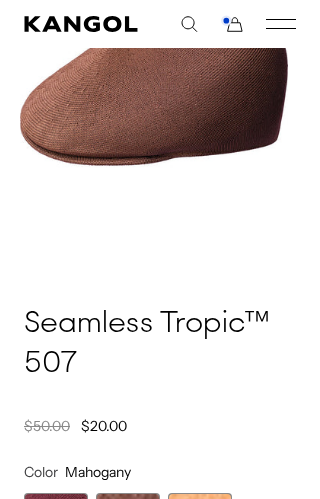 click at bounding box center [200, 525] 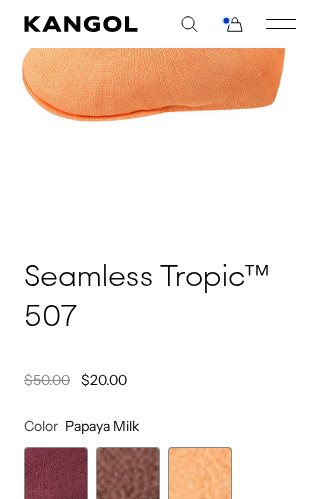 scroll, scrollTop: 328, scrollLeft: 0, axis: vertical 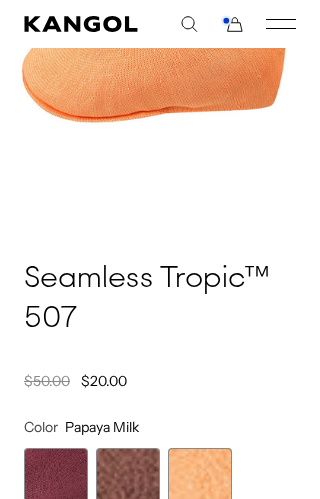 click at bounding box center [128, 480] 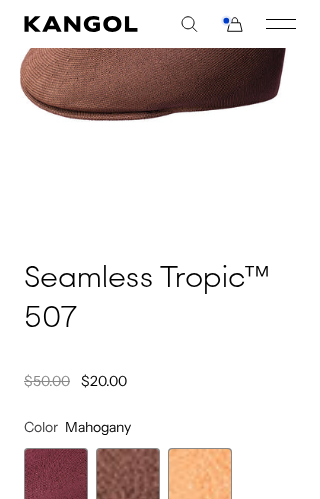 click at bounding box center (56, 480) 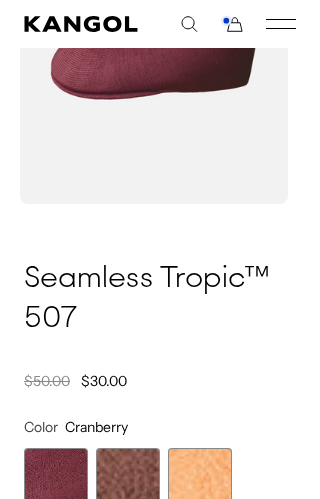 click at bounding box center (128, 480) 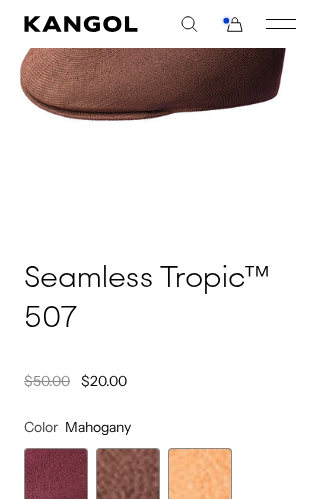 click at bounding box center [200, 480] 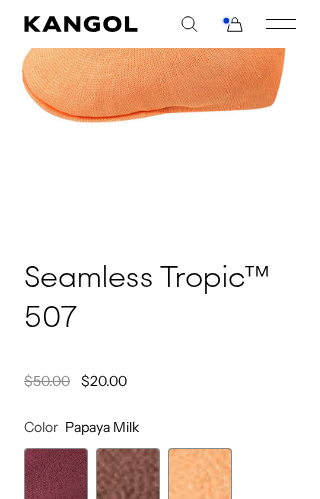 click at bounding box center (128, 480) 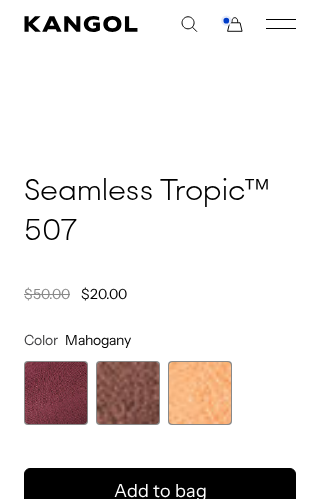 scroll, scrollTop: 443, scrollLeft: 0, axis: vertical 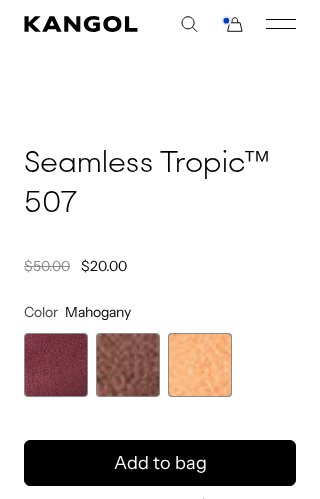 click on "Add to bag" at bounding box center (160, 463) 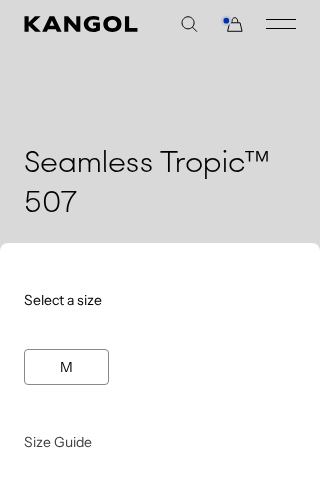click at bounding box center (160, 249) 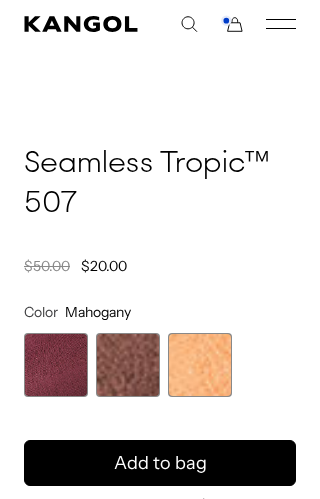 click at bounding box center [200, 365] 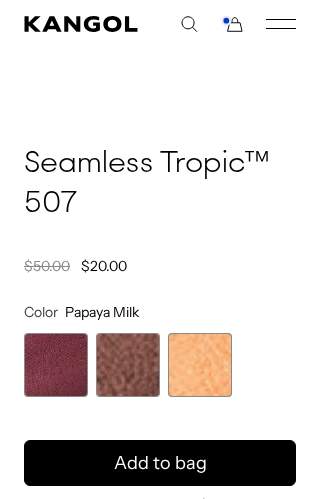click on "Add to bag" at bounding box center (160, 463) 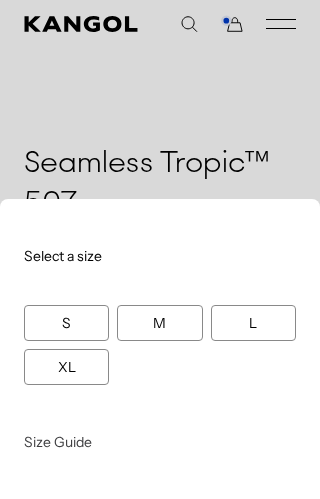 click on "XL" at bounding box center (66, 367) 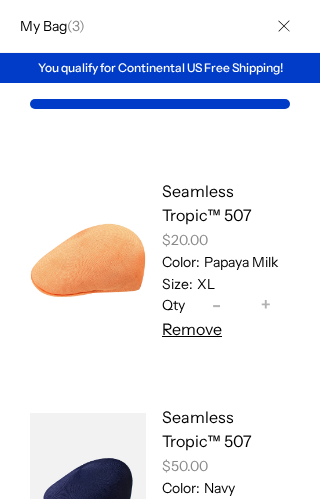 click at bounding box center (284, 26) 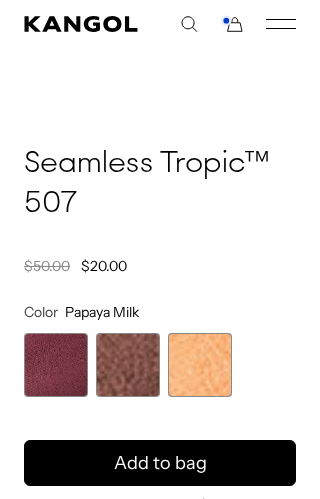 click at bounding box center (56, 365) 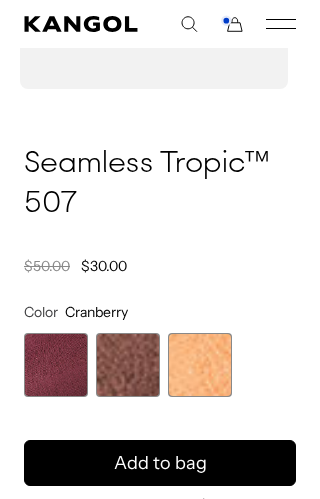 click at bounding box center (160, 463) 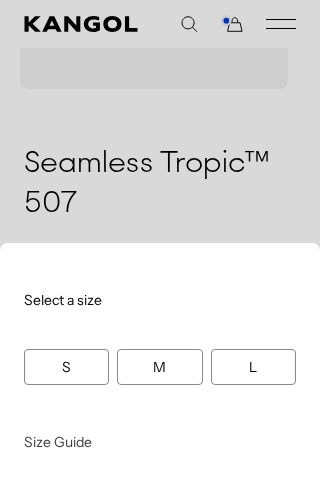 click at bounding box center (160, 249) 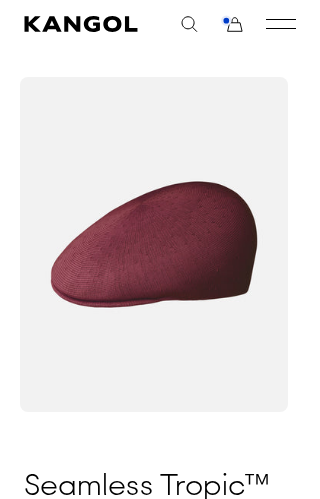 scroll, scrollTop: 111, scrollLeft: 0, axis: vertical 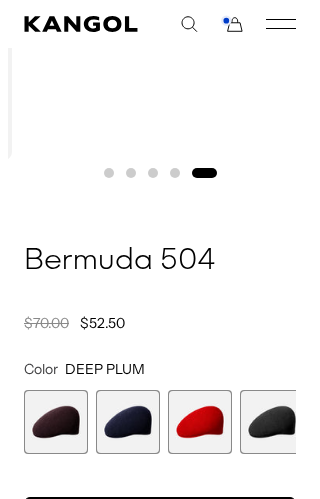 click at bounding box center (200, 422) 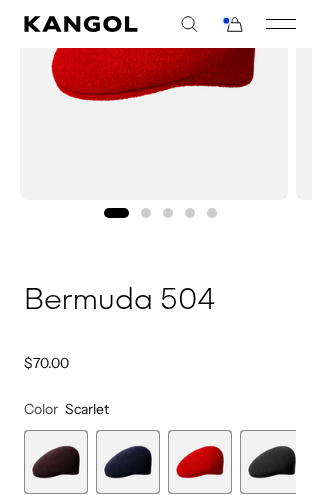 scroll, scrollTop: 328, scrollLeft: 0, axis: vertical 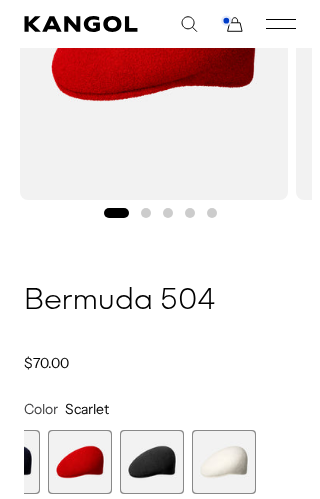click at bounding box center (152, 462) 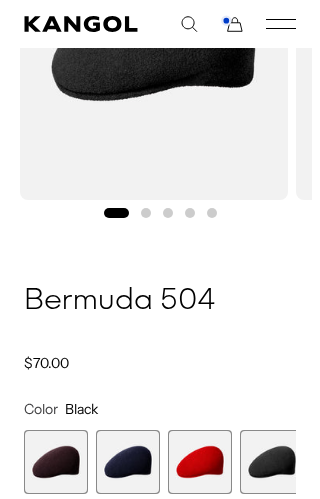 click at bounding box center (128, 462) 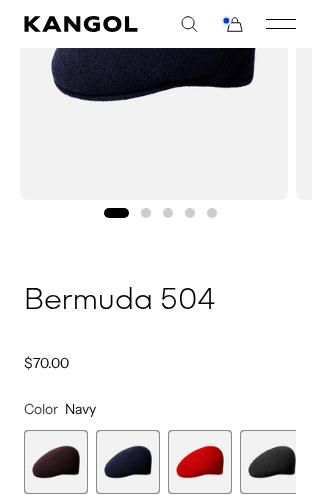 click at bounding box center [56, 462] 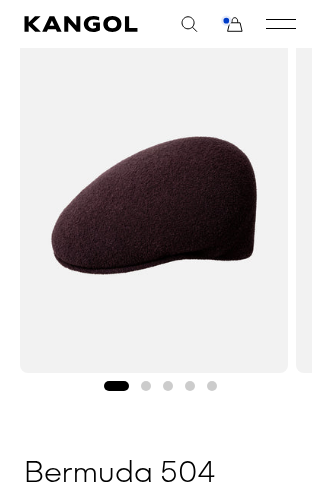 scroll, scrollTop: 108, scrollLeft: 0, axis: vertical 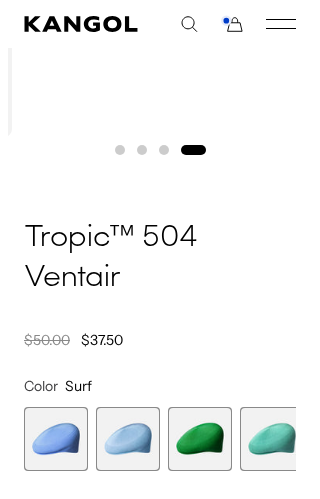 click at bounding box center (56, 439) 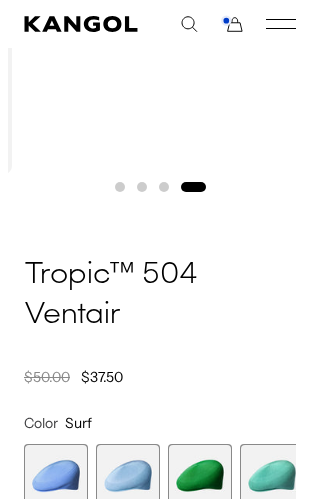 scroll, scrollTop: 357, scrollLeft: 0, axis: vertical 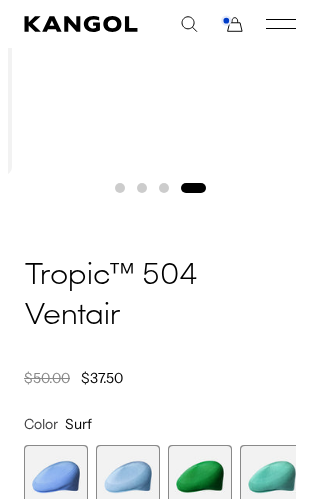 click at bounding box center (128, 477) 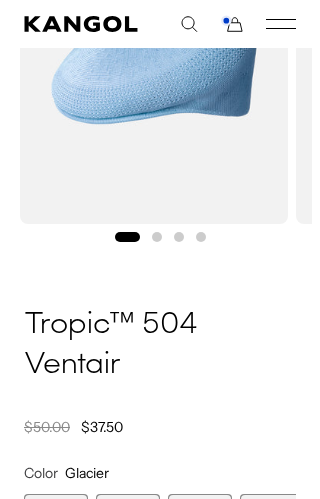 scroll, scrollTop: 330, scrollLeft: 0, axis: vertical 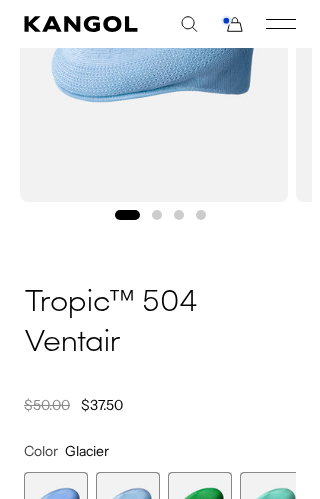 click at bounding box center [200, 504] 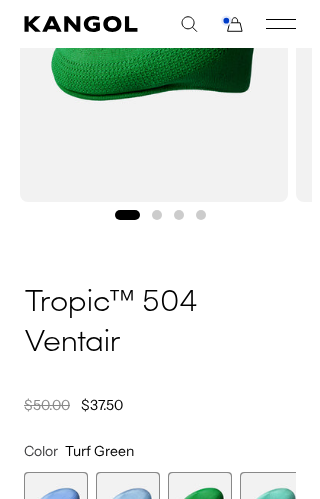 click on "Tropic™ 504 Ventair
Regular price
$37.50
Regular price
$50.00
Sale price
$37.50" at bounding box center (160, 349) 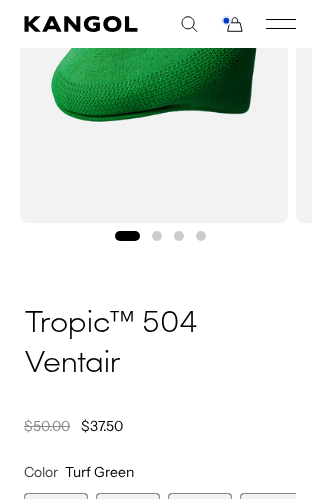 scroll, scrollTop: 308, scrollLeft: 0, axis: vertical 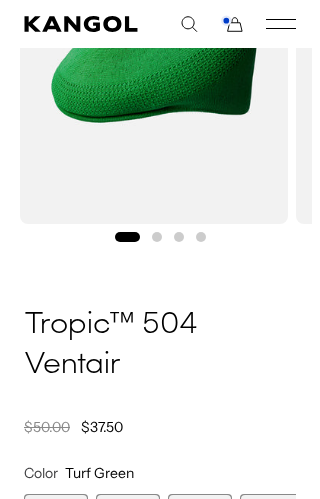 click at bounding box center [272, 526] 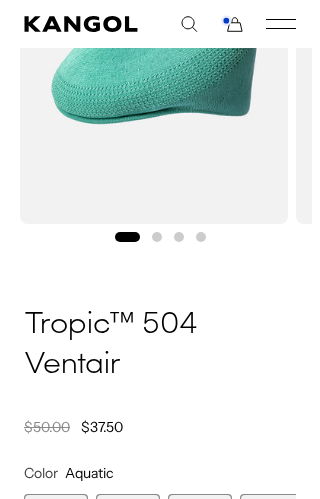 scroll, scrollTop: 306, scrollLeft: 0, axis: vertical 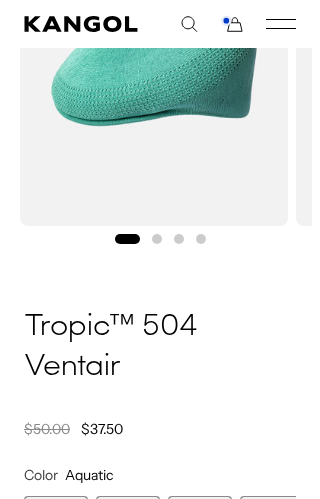 click at bounding box center (56, 528) 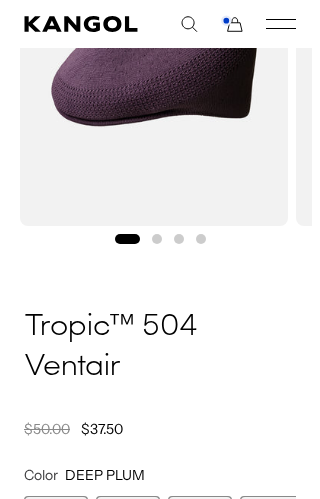 click at bounding box center (128, 528) 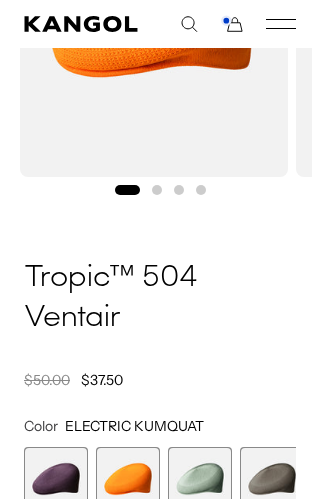 scroll, scrollTop: 356, scrollLeft: 0, axis: vertical 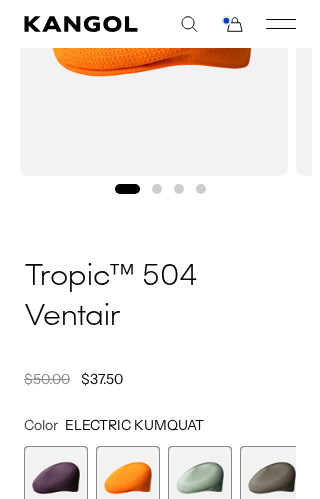 click at bounding box center (200, 478) 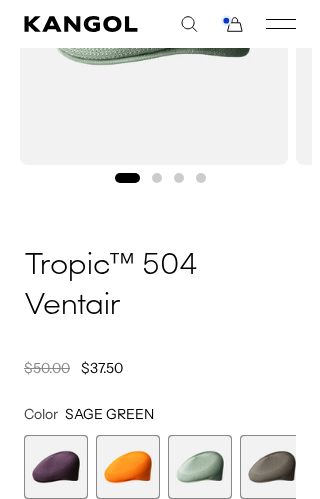 scroll, scrollTop: 374, scrollLeft: 0, axis: vertical 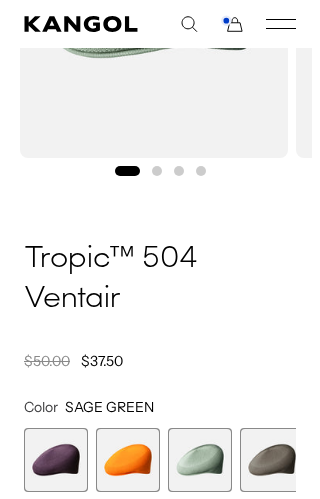 click at bounding box center (272, 460) 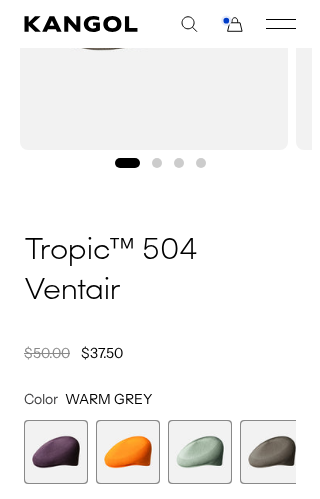 scroll, scrollTop: 383, scrollLeft: 0, axis: vertical 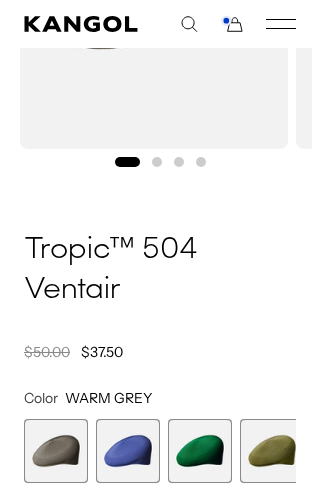 click at bounding box center [128, 451] 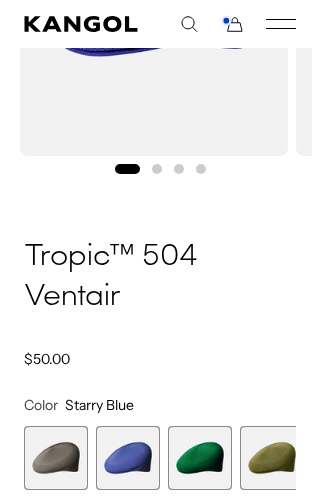 scroll, scrollTop: 377, scrollLeft: 0, axis: vertical 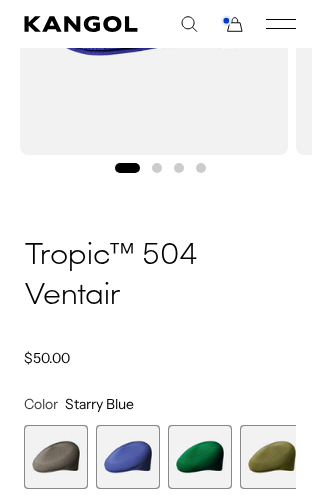 click at bounding box center (200, 457) 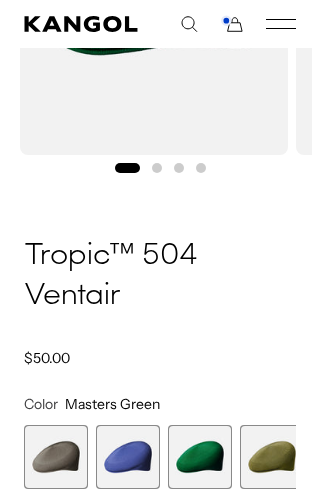 scroll, scrollTop: 375, scrollLeft: 0, axis: vertical 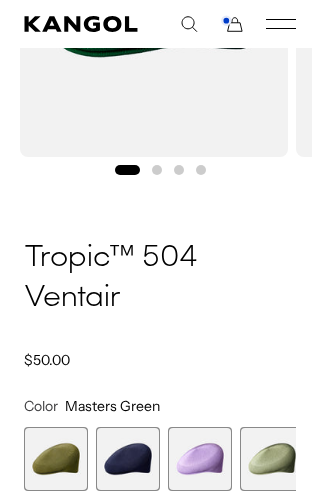 click at bounding box center [56, 459] 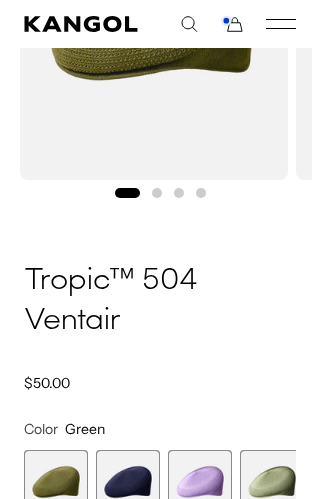 scroll, scrollTop: 362, scrollLeft: 0, axis: vertical 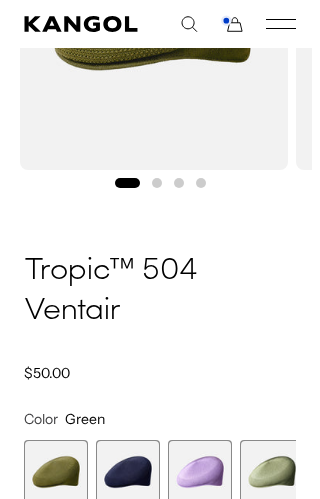 click at bounding box center (128, 472) 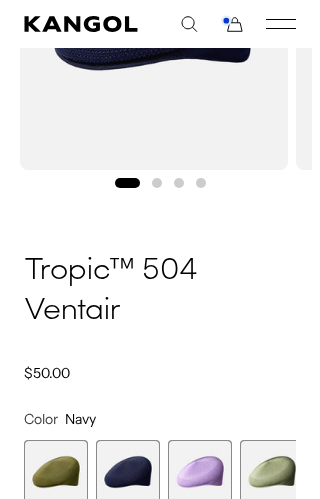 click at bounding box center [200, 472] 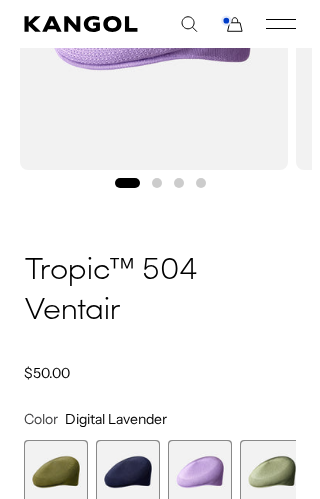 click at bounding box center [272, 472] 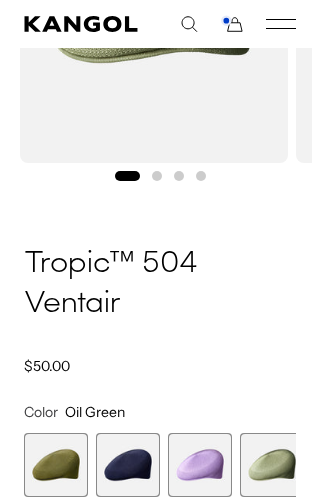 scroll, scrollTop: 370, scrollLeft: 0, axis: vertical 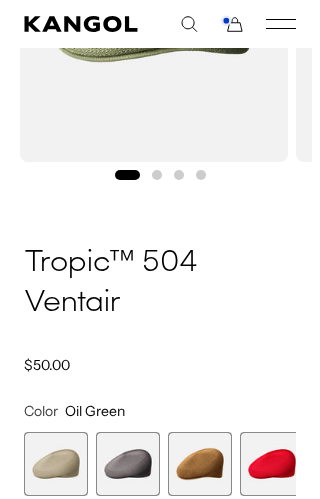 click at bounding box center [56, 464] 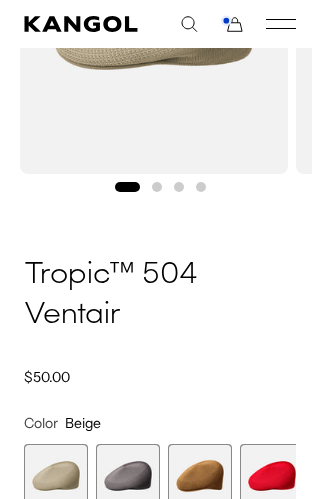 scroll, scrollTop: 364, scrollLeft: 0, axis: vertical 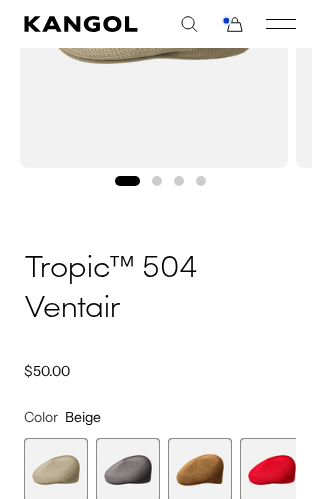click at bounding box center (128, 470) 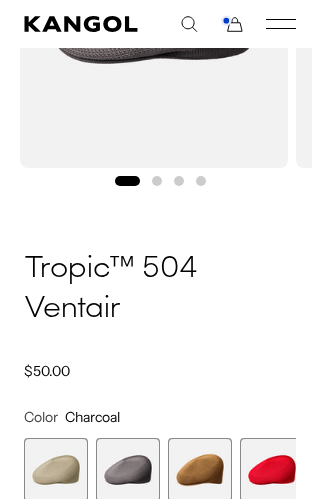 scroll, scrollTop: 365, scrollLeft: 0, axis: vertical 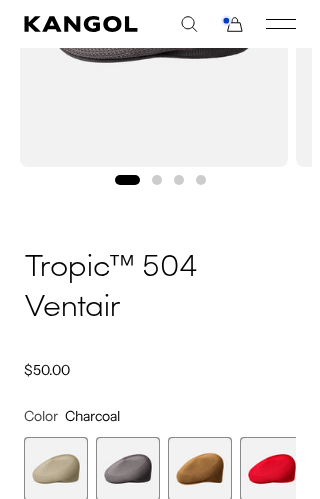 click at bounding box center [200, 469] 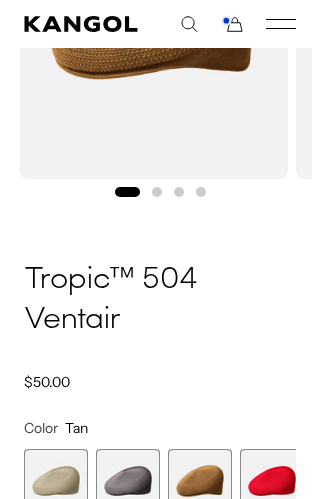 scroll, scrollTop: 363, scrollLeft: 0, axis: vertical 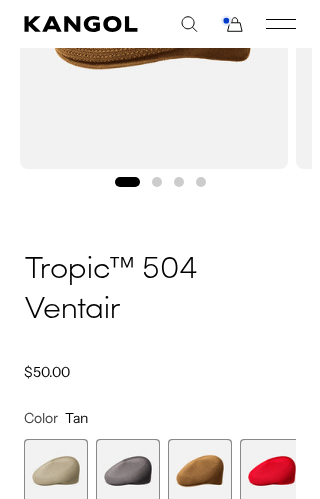 click at bounding box center [272, 471] 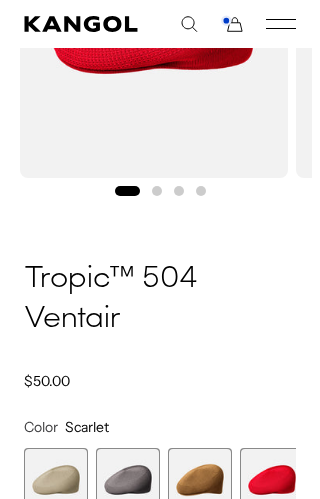 scroll, scrollTop: 355, scrollLeft: 0, axis: vertical 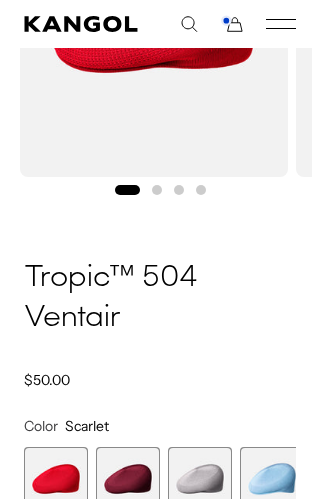 click at bounding box center [128, 479] 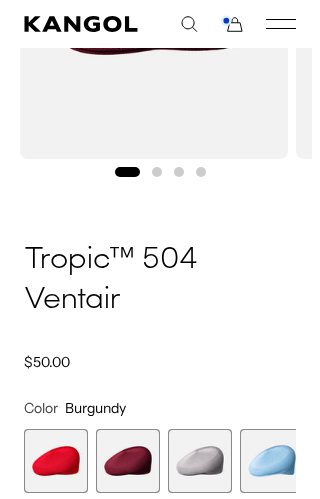 scroll, scrollTop: 374, scrollLeft: 0, axis: vertical 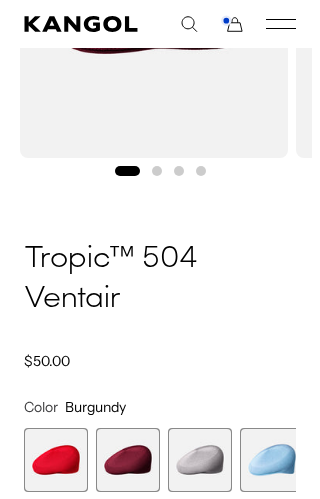 click at bounding box center [200, 460] 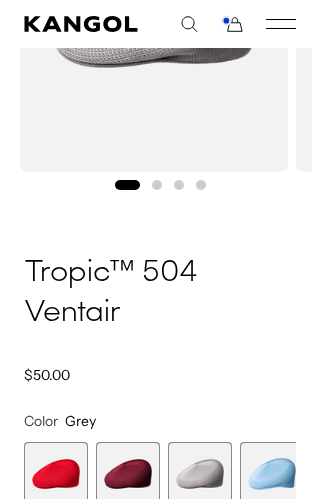 scroll, scrollTop: 359, scrollLeft: 0, axis: vertical 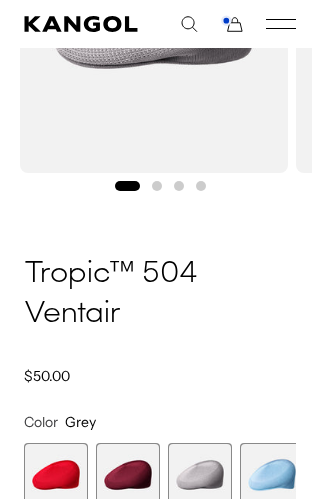 click at bounding box center [272, 475] 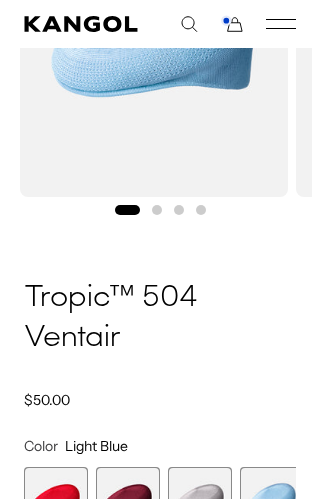 scroll, scrollTop: 351, scrollLeft: 0, axis: vertical 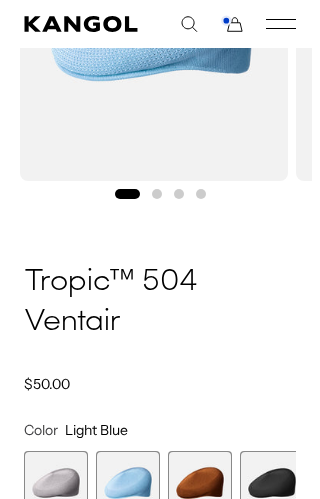 click at bounding box center (200, 483) 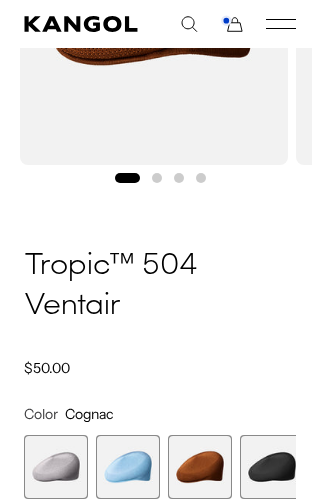 scroll, scrollTop: 368, scrollLeft: 0, axis: vertical 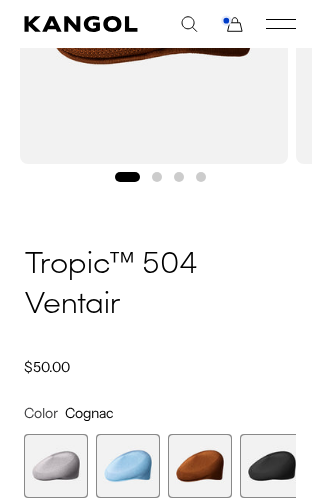click at bounding box center [272, 466] 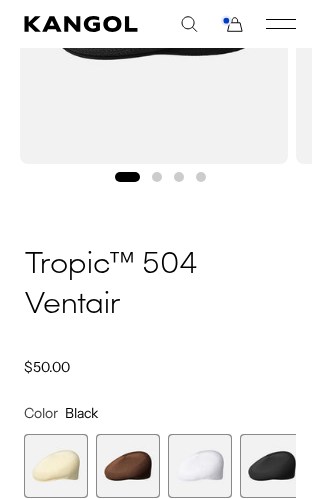 click at bounding box center [56, 466] 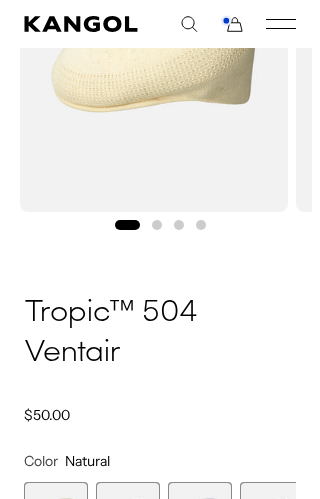 scroll, scrollTop: 352, scrollLeft: 0, axis: vertical 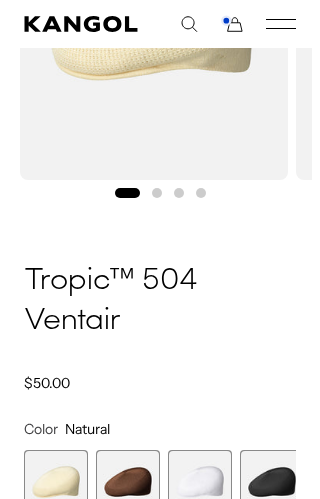 click at bounding box center (128, 482) 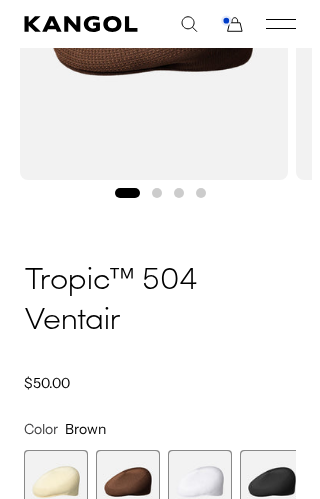 scroll, scrollTop: 351, scrollLeft: 0, axis: vertical 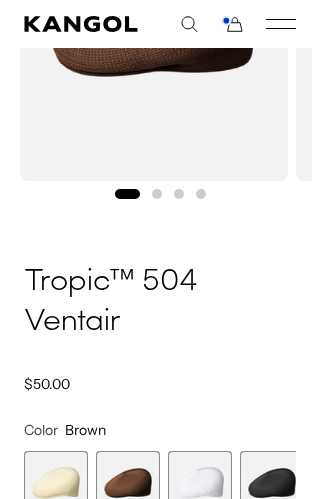 click at bounding box center (200, 483) 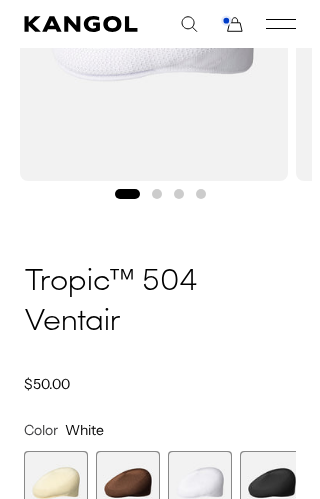 click at bounding box center (272, 483) 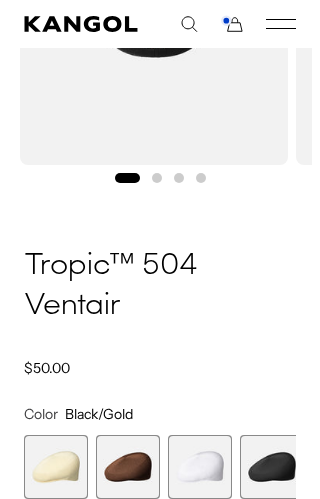 scroll, scrollTop: 368, scrollLeft: 0, axis: vertical 